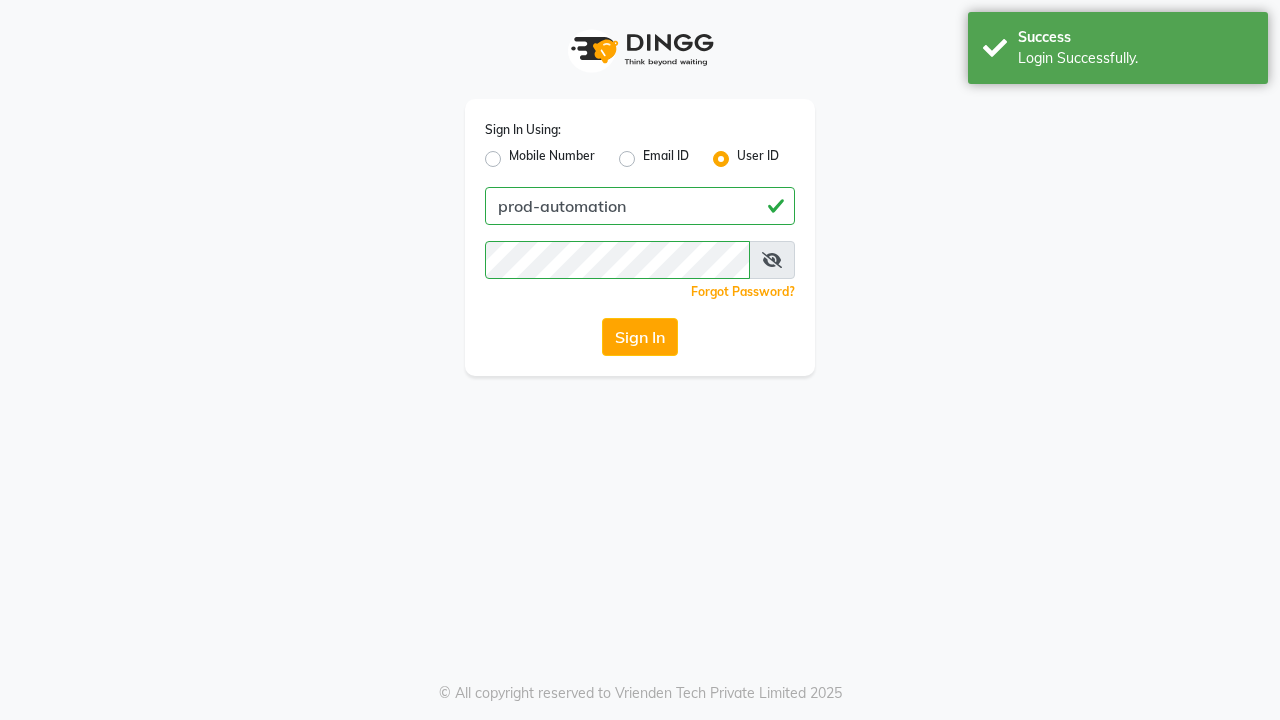scroll, scrollTop: 0, scrollLeft: 0, axis: both 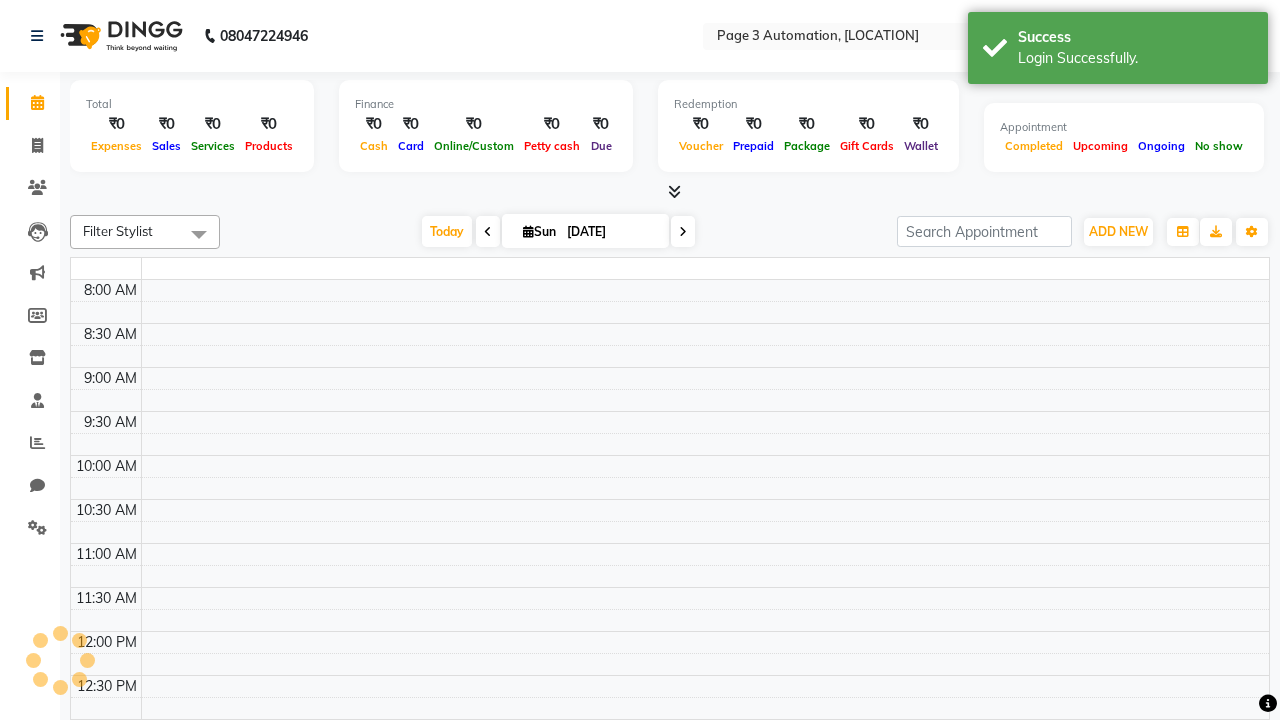 select on "en" 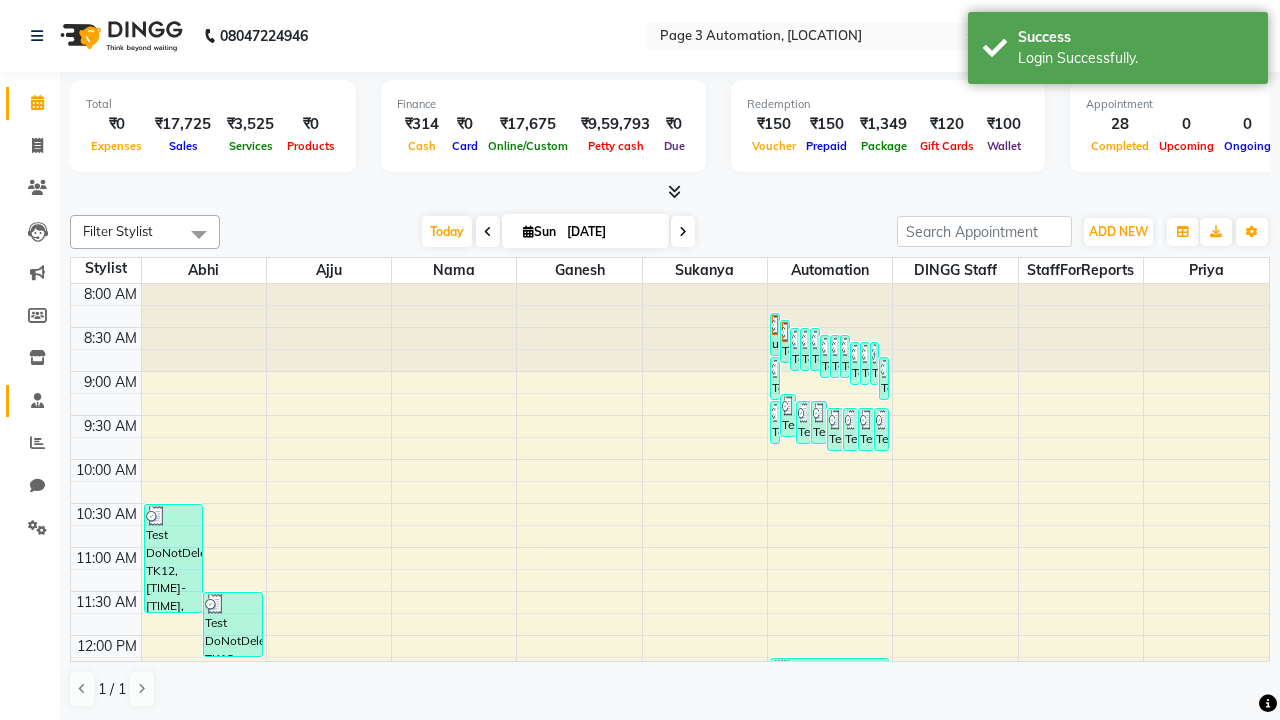 click 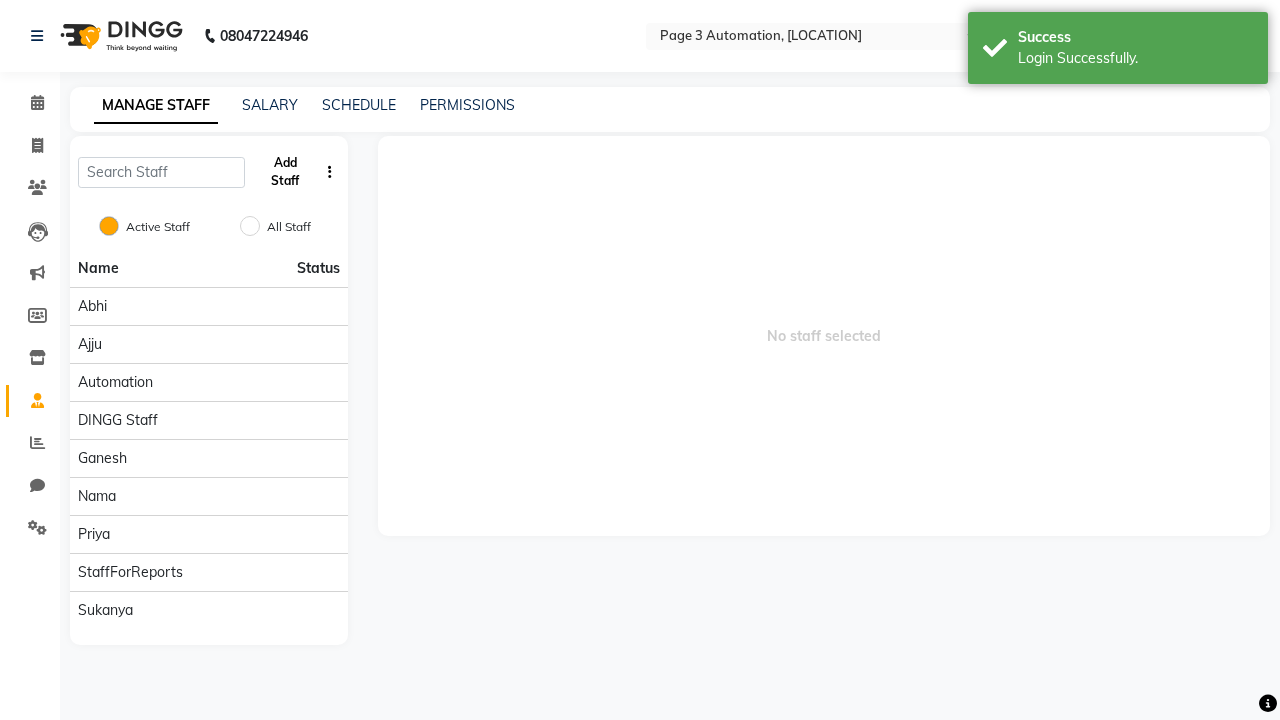 click on "Add Staff" 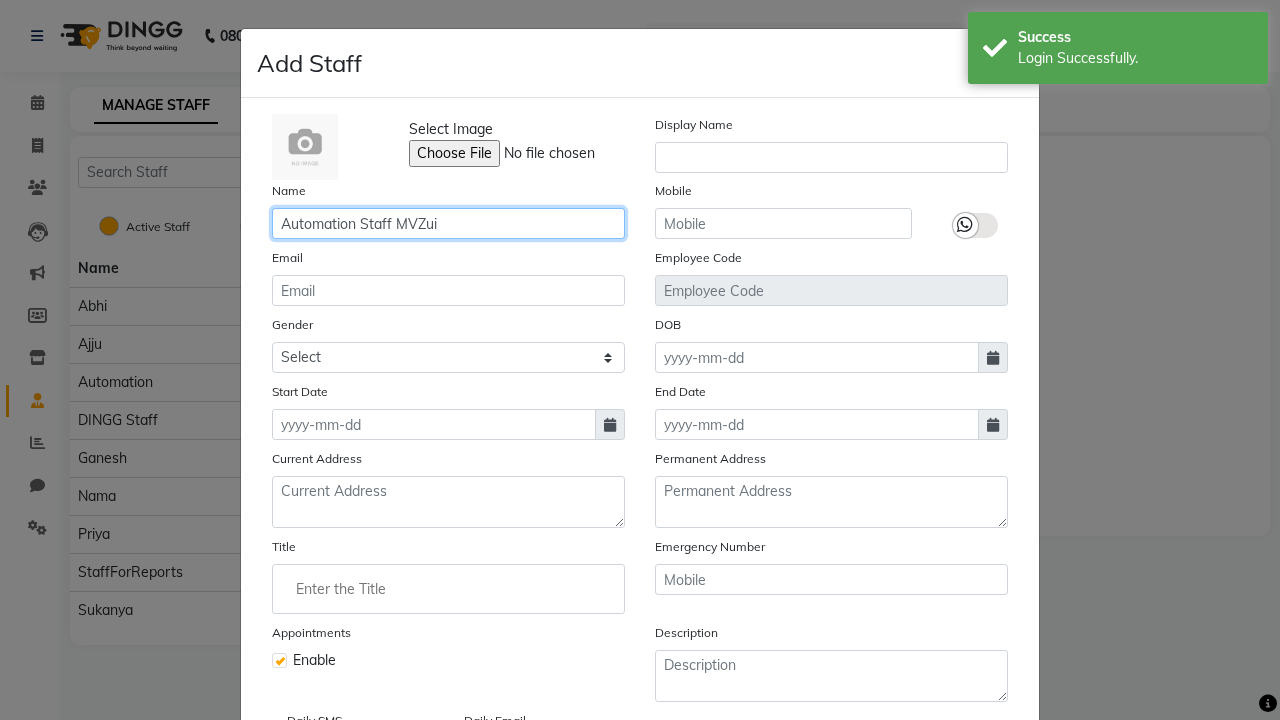 type on "Automation Staff MVZui" 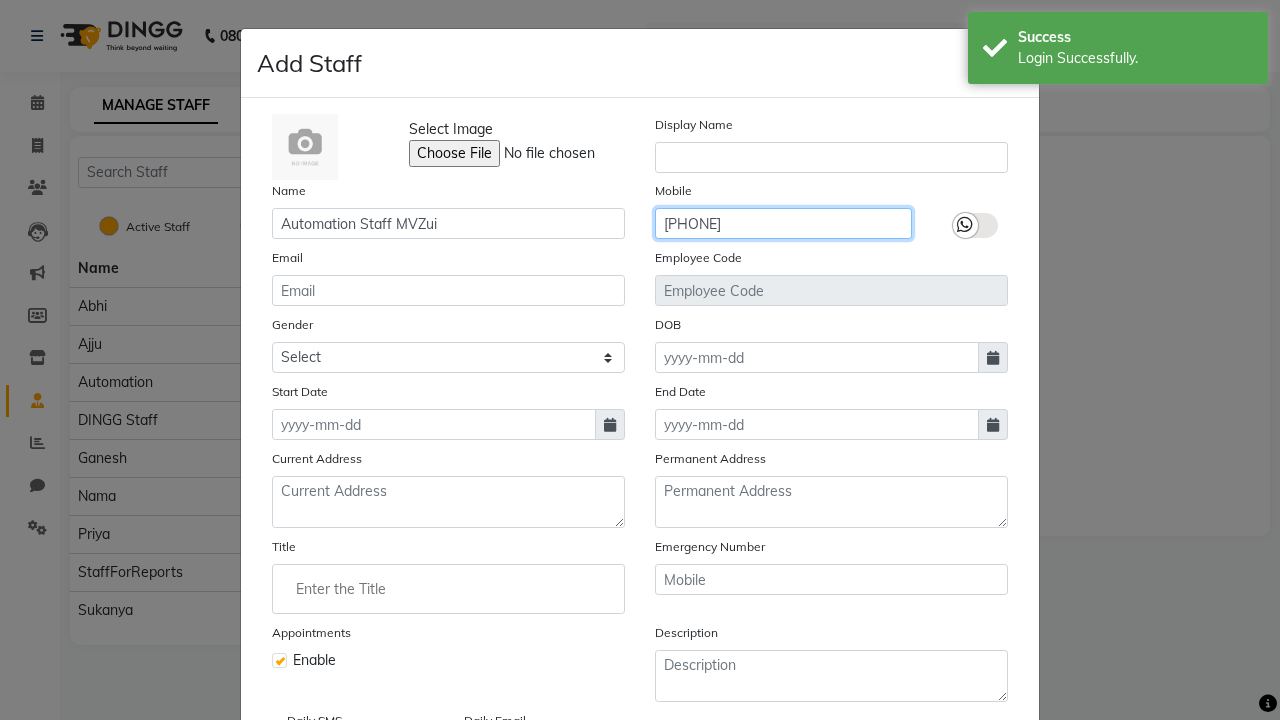 type on "[PHONE]" 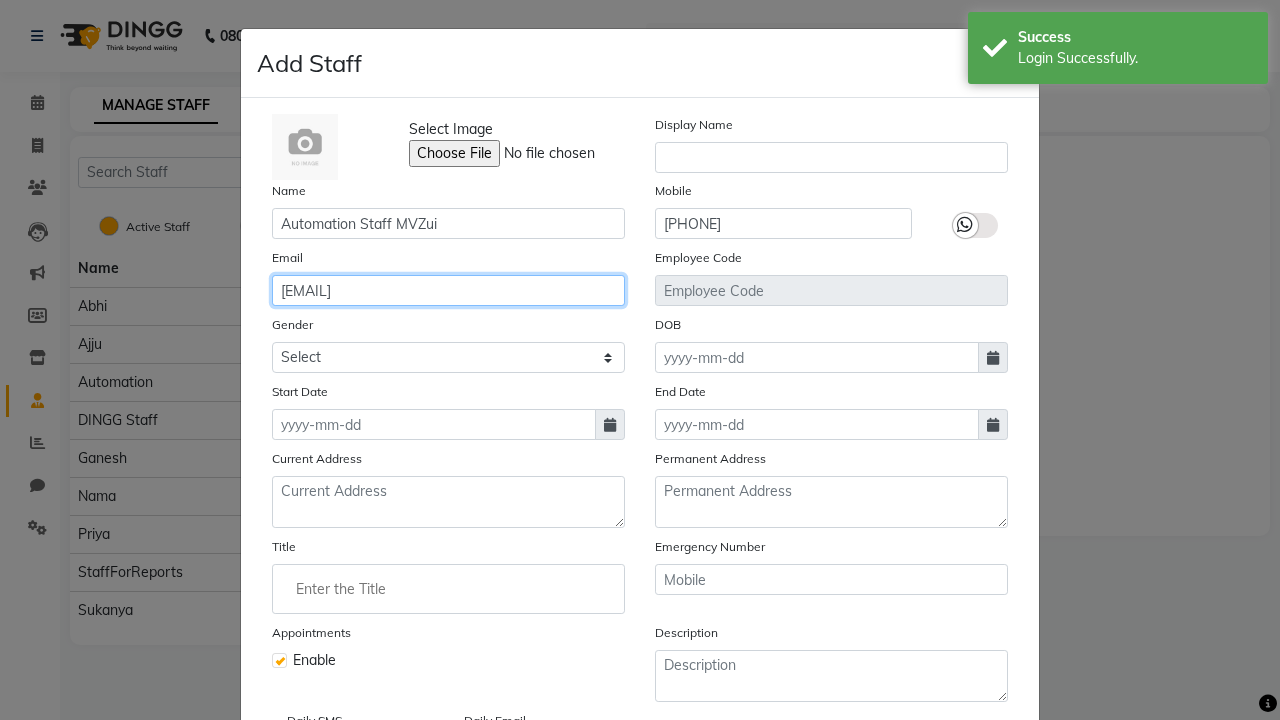 type on "[EMAIL]" 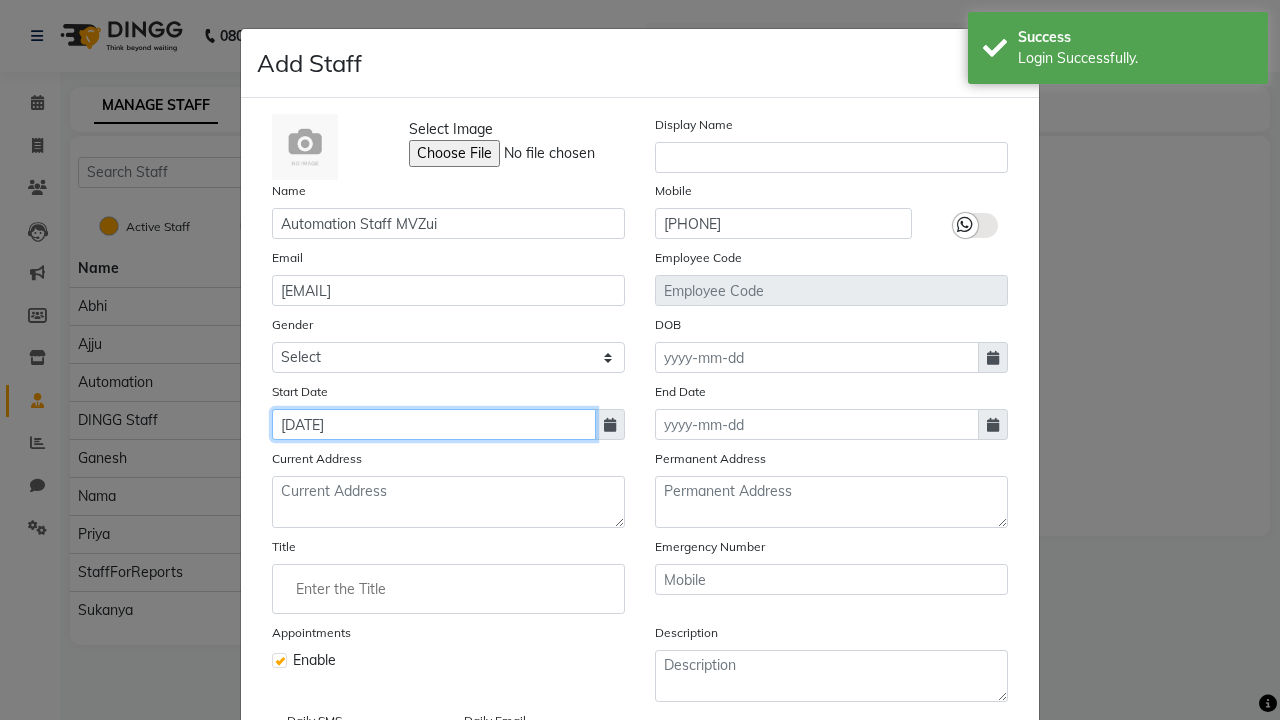 type on "[DATE]" 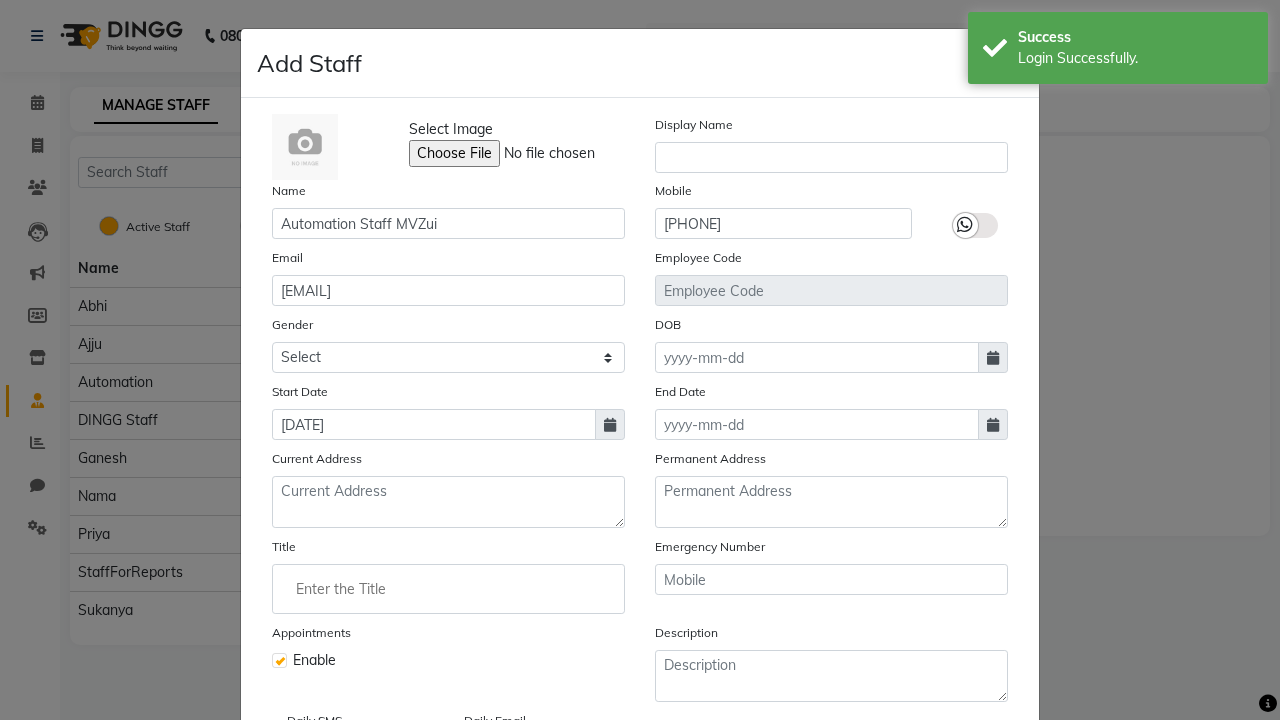 click on "Save" at bounding box center (988, 814) 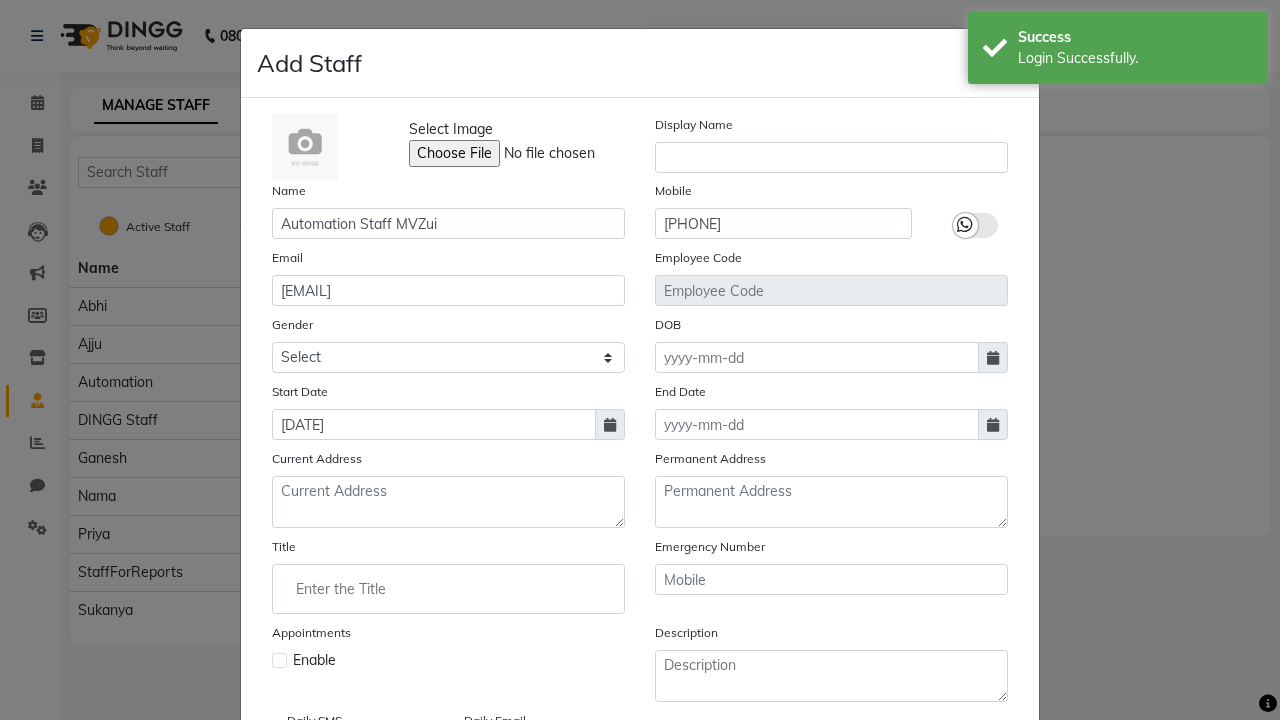 type 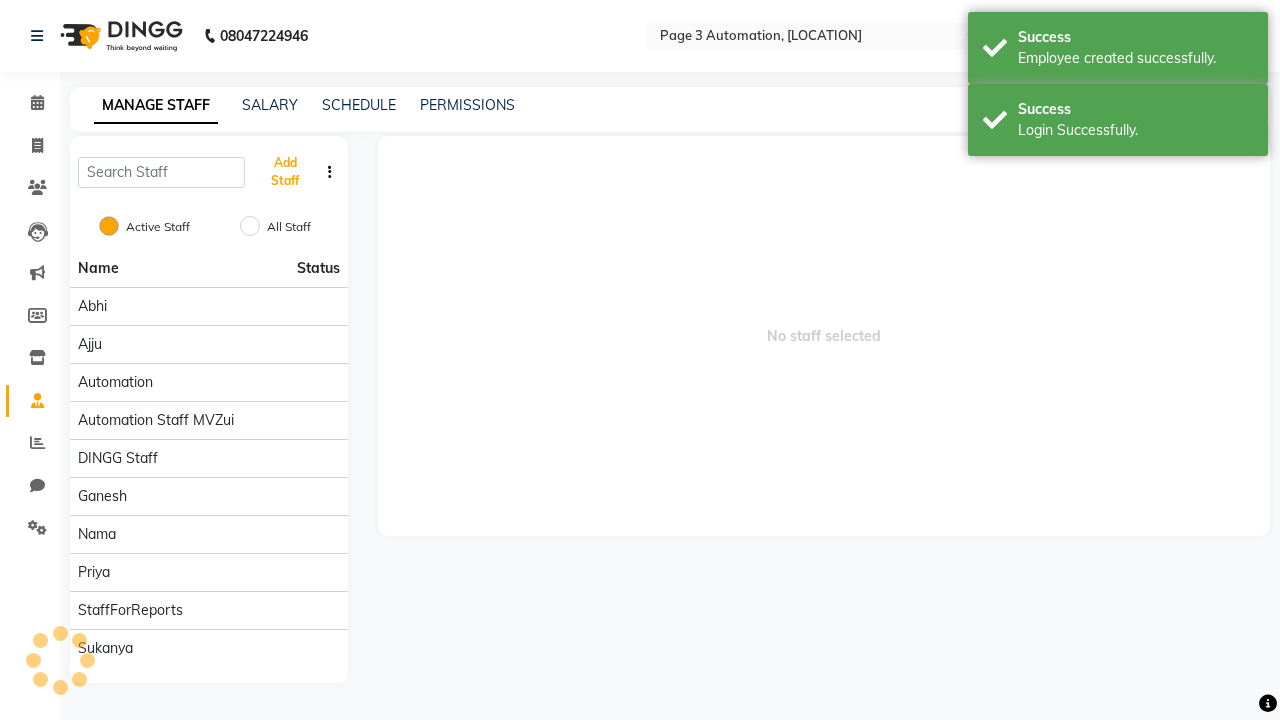 scroll, scrollTop: 162, scrollLeft: 0, axis: vertical 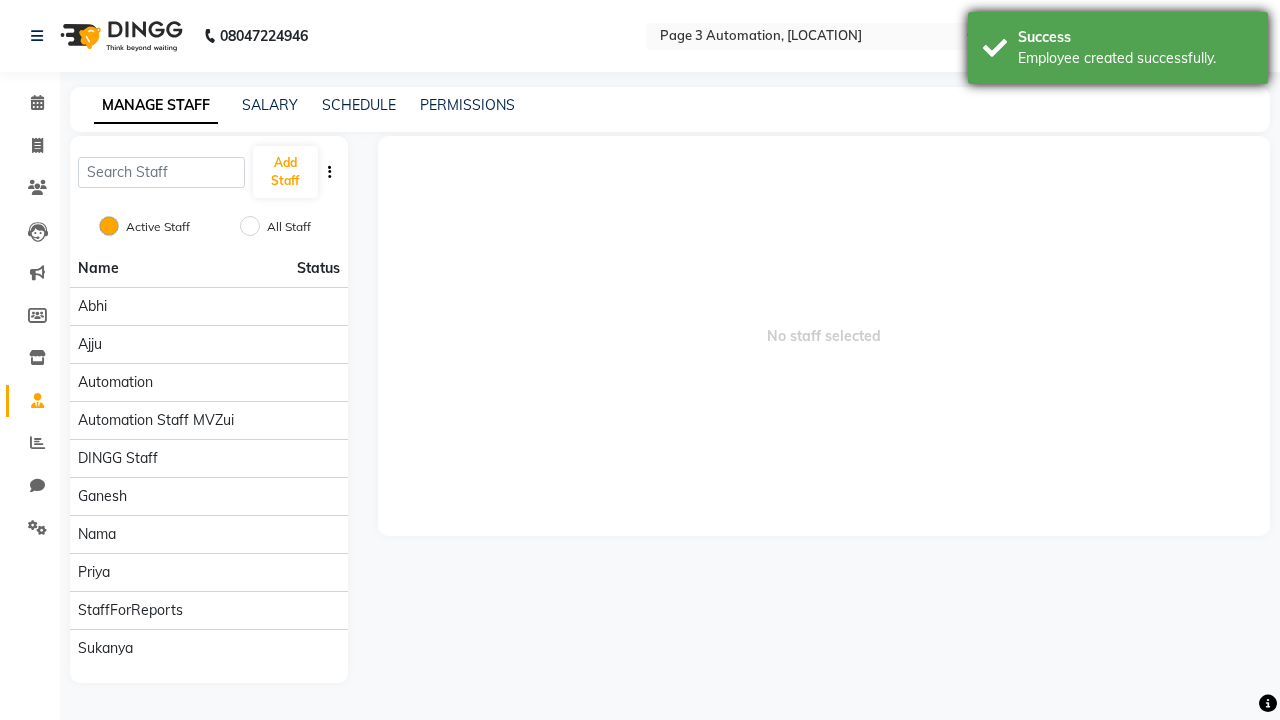 click on "Employee created successfully." at bounding box center (1135, 58) 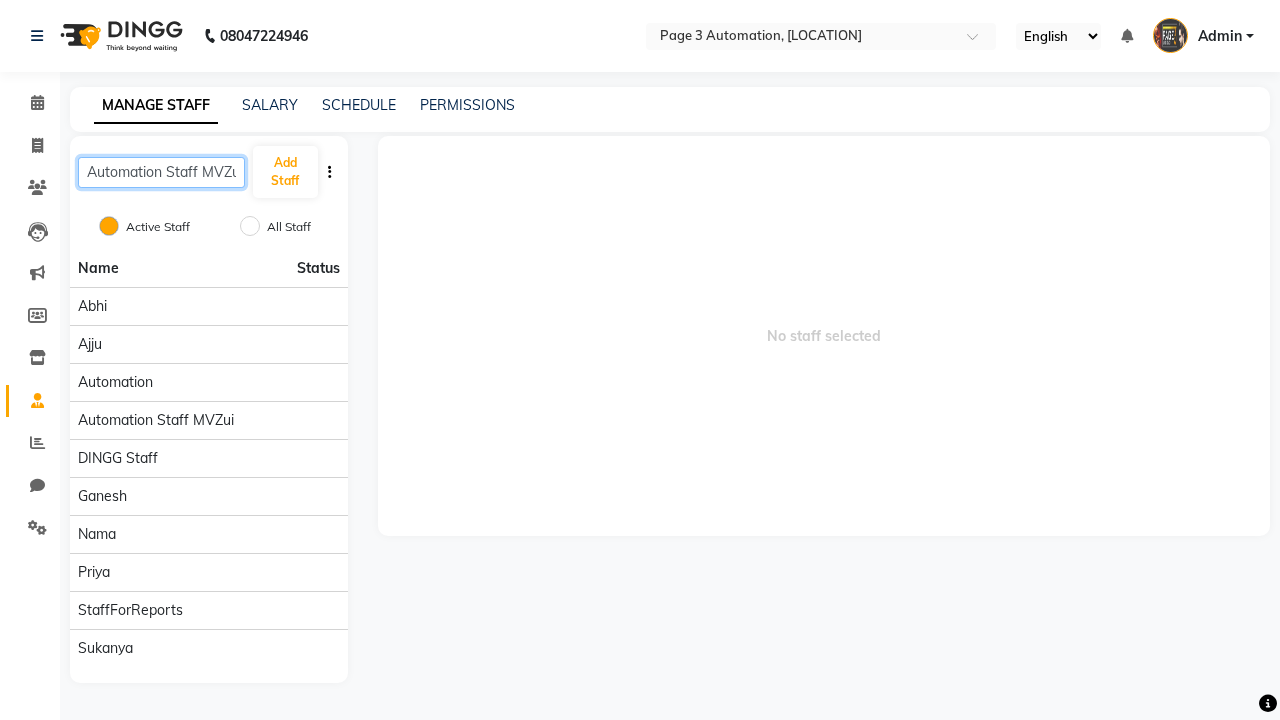 scroll, scrollTop: 0, scrollLeft: 7, axis: horizontal 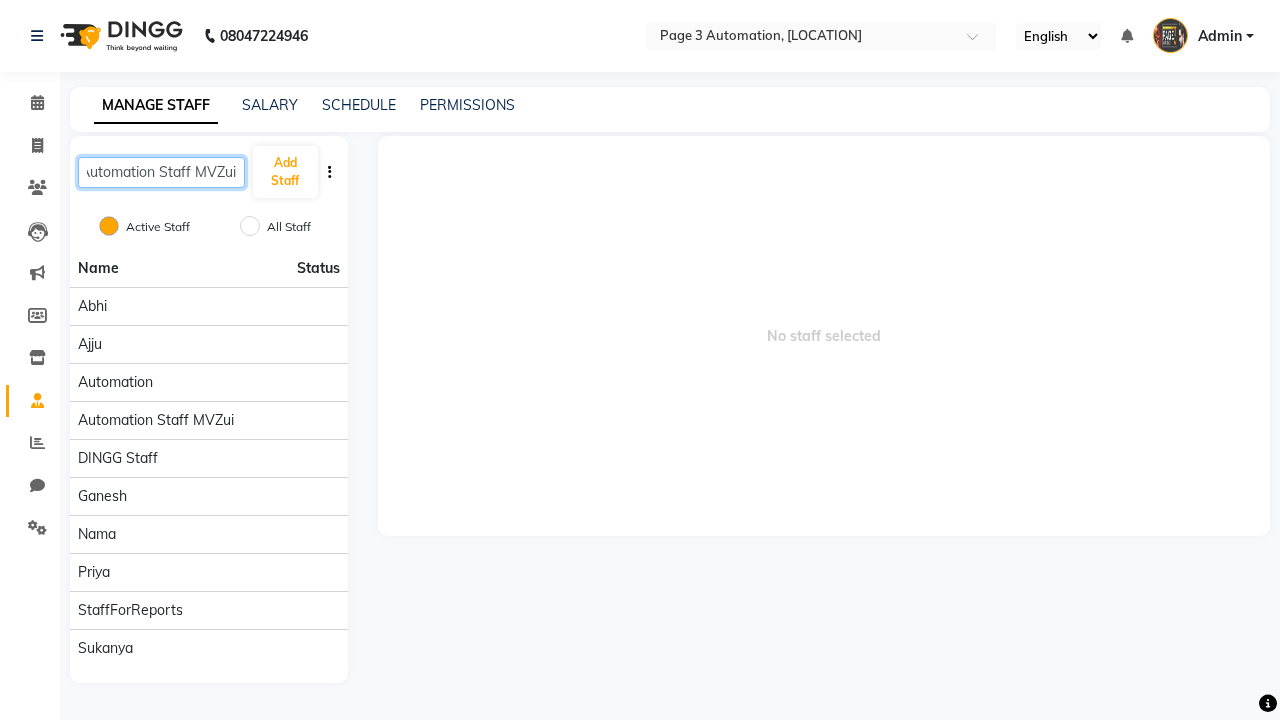 type on "Automation Staff MVZui" 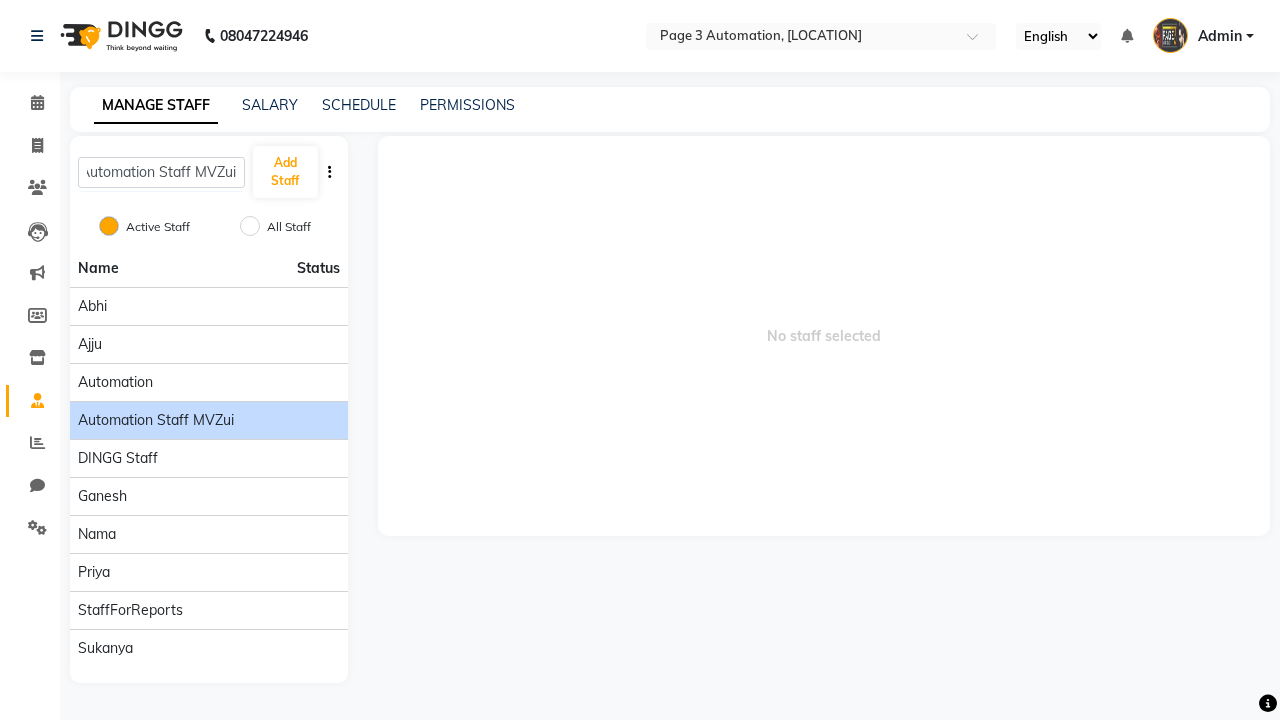 click on "Automation Staff MVZui" 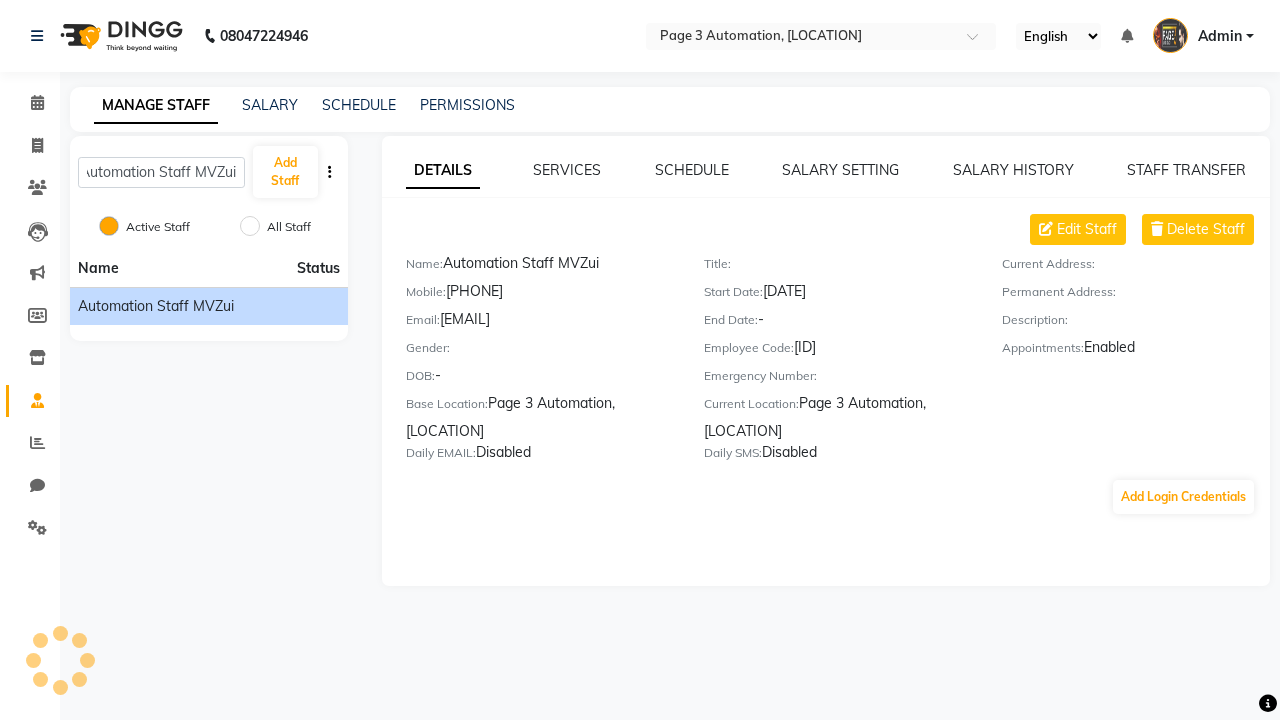scroll, scrollTop: 0, scrollLeft: 0, axis: both 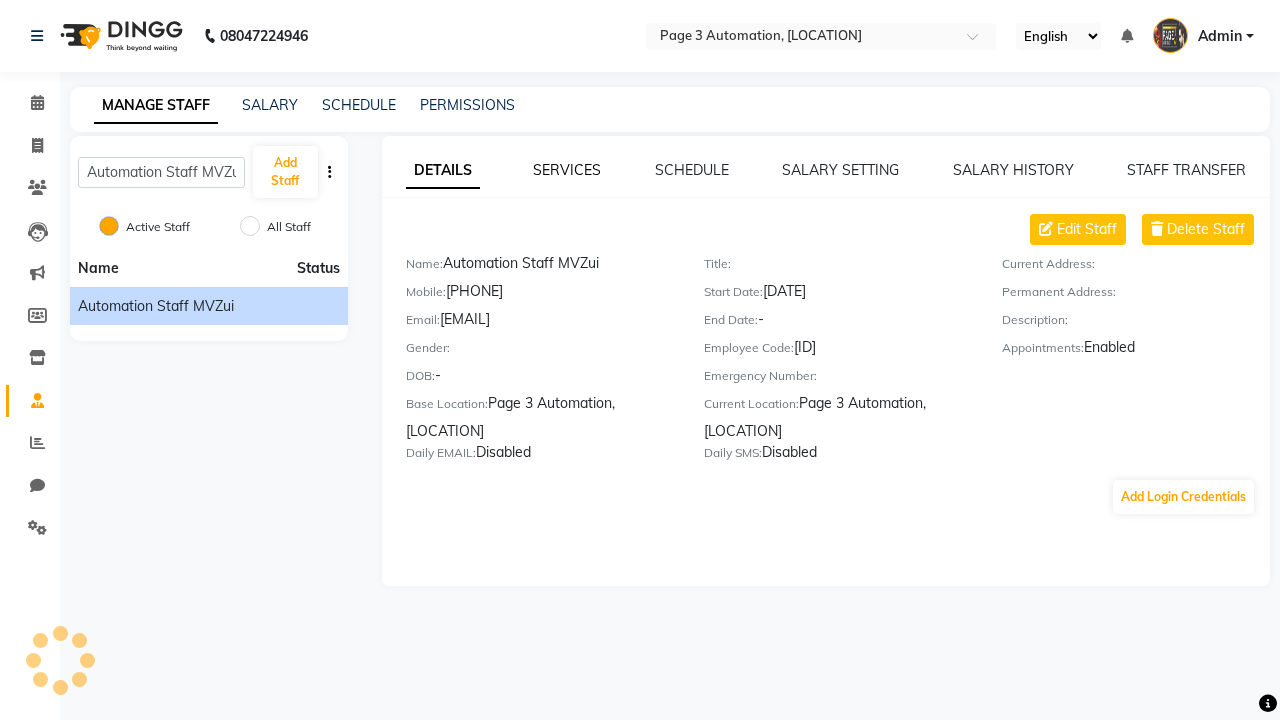 click on "SERVICES" 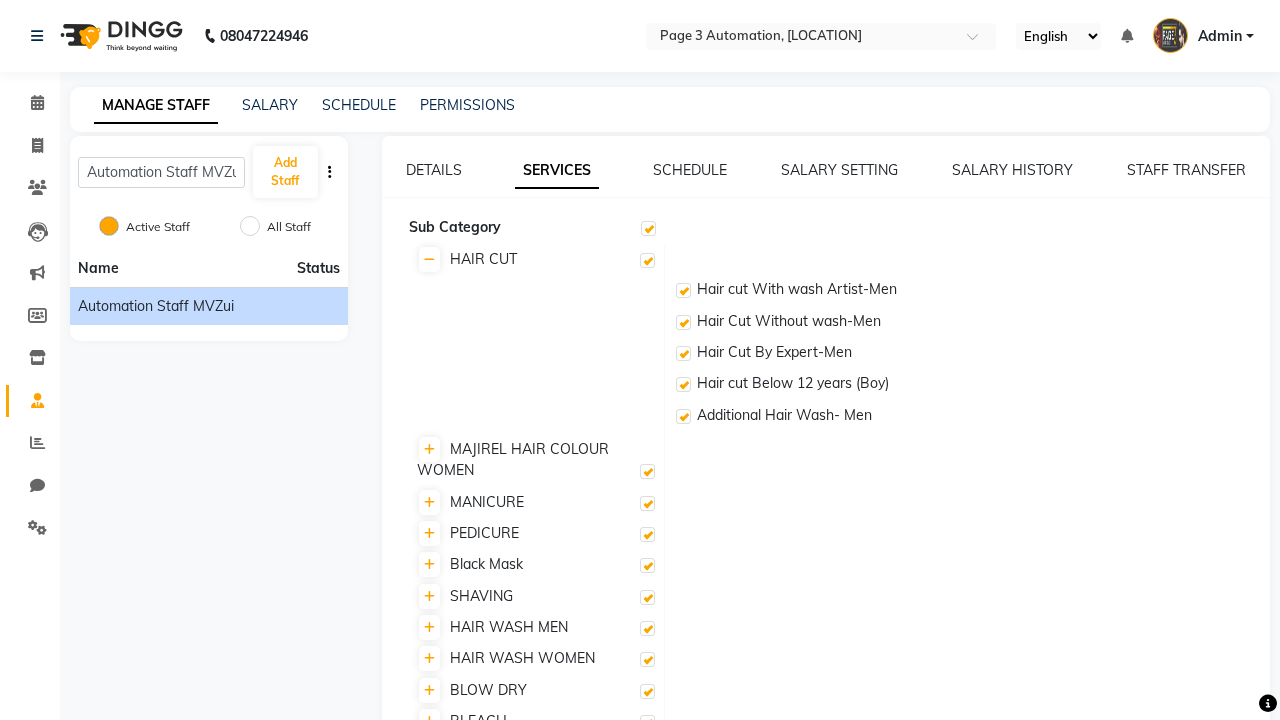 click at bounding box center (647, 260) 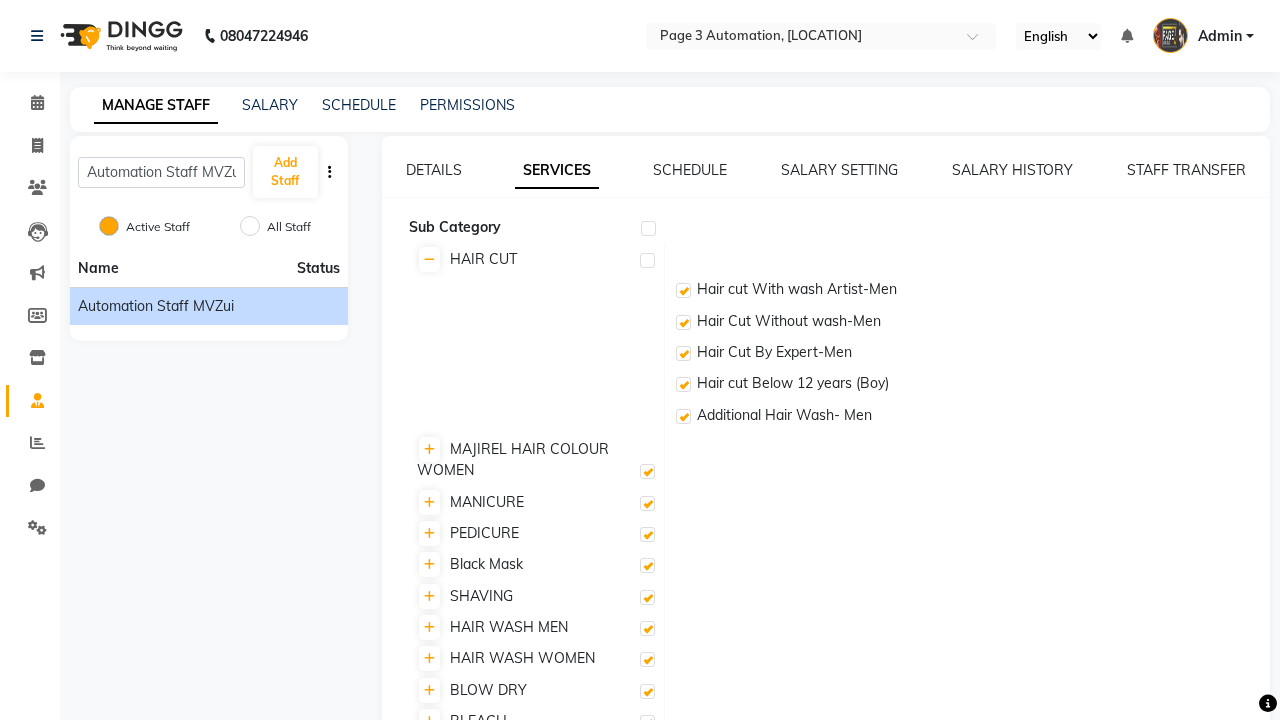 checkbox on "false" 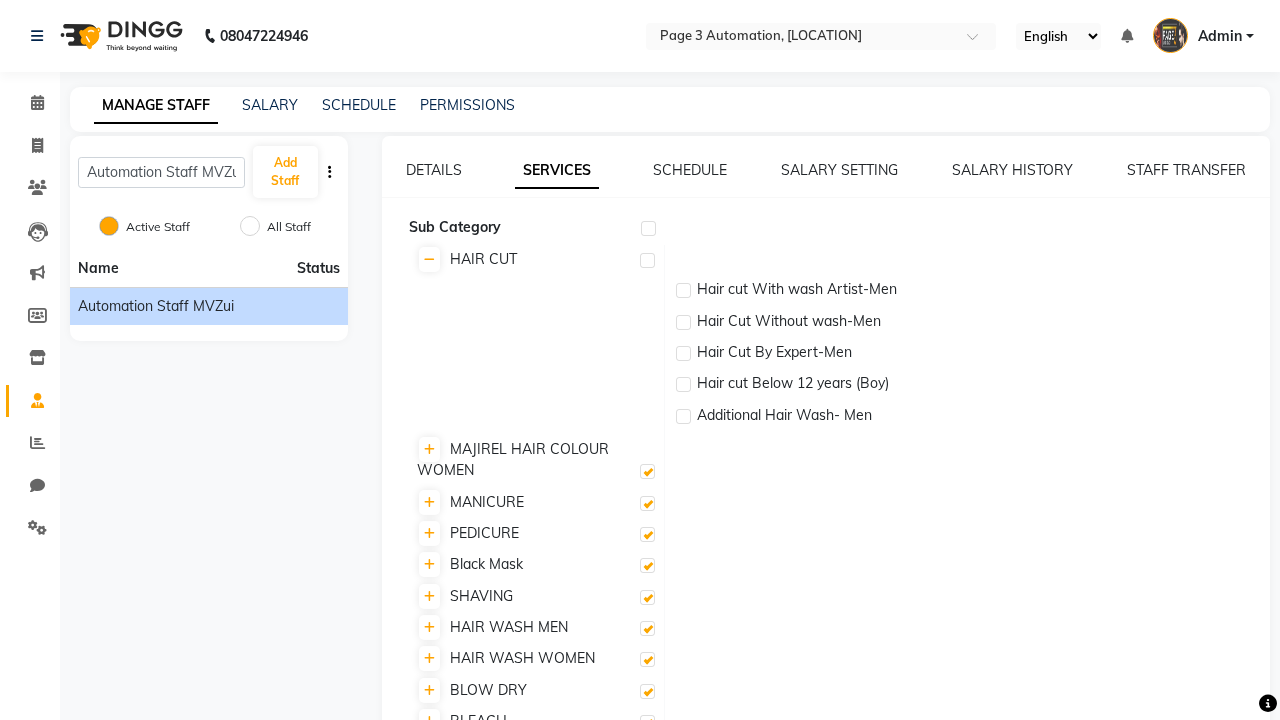 checkbox on "false" 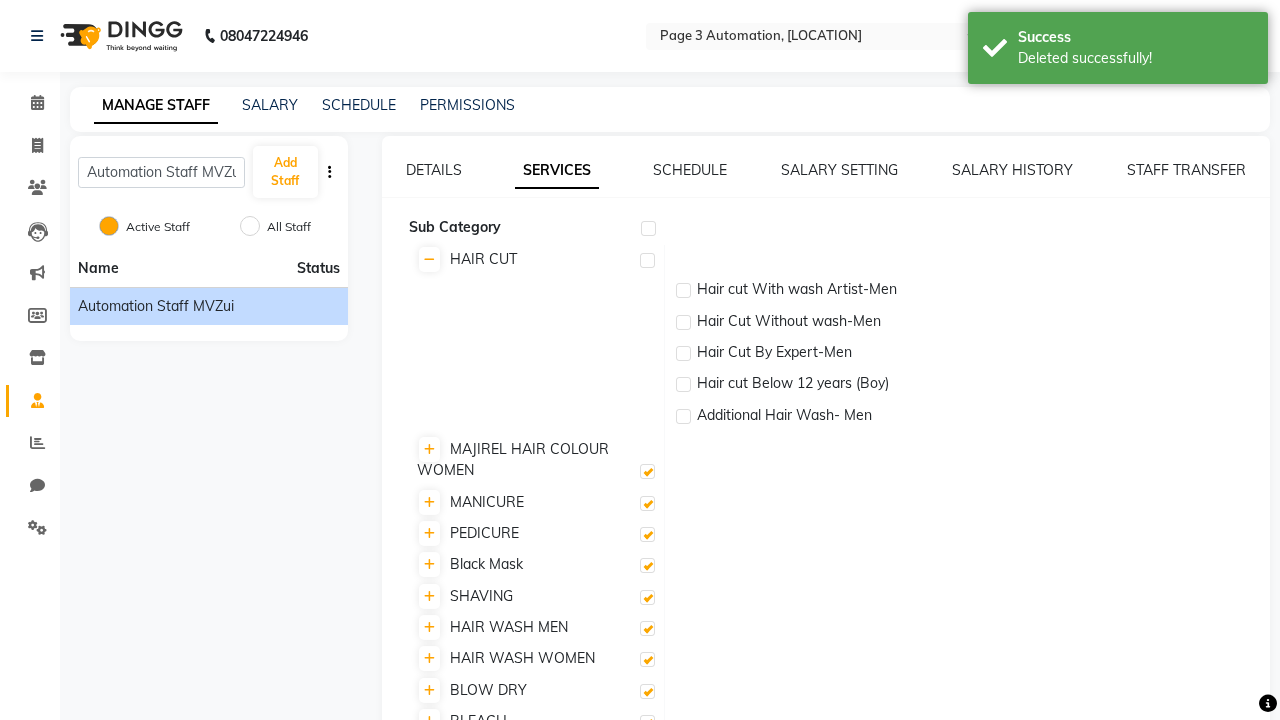 click on "Deleted successfully!" at bounding box center [1135, 58] 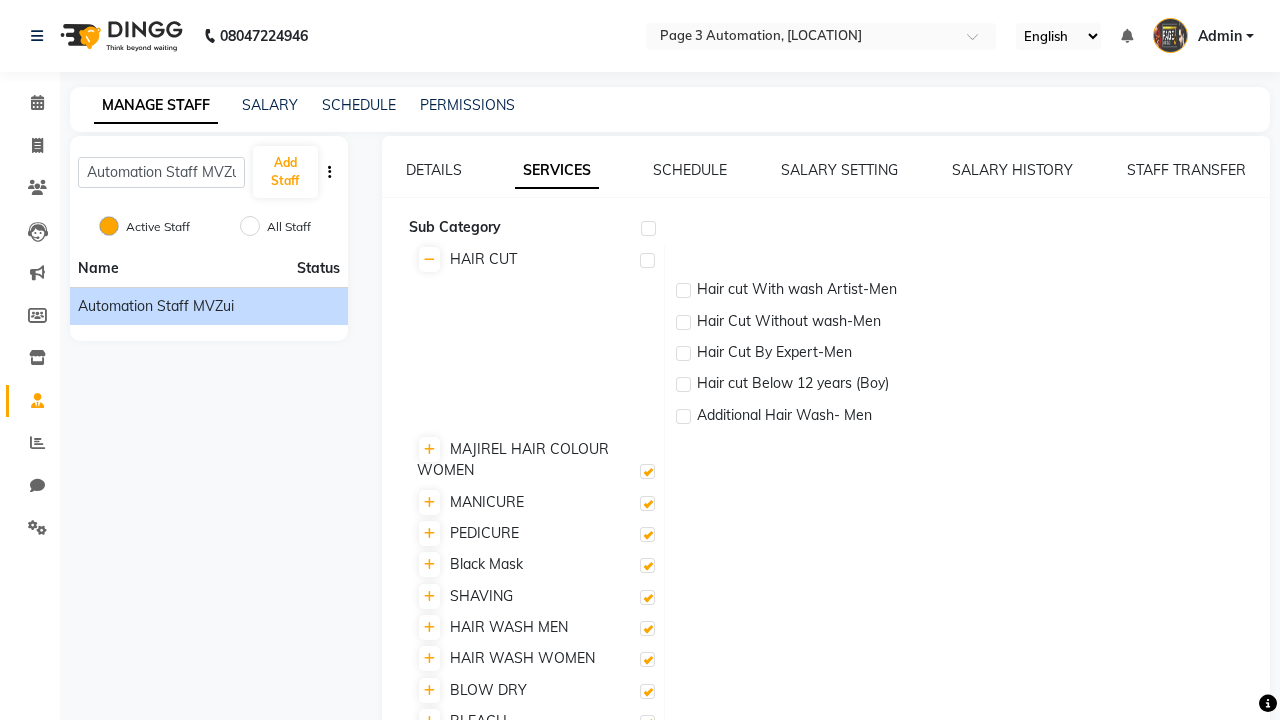 click at bounding box center (647, 260) 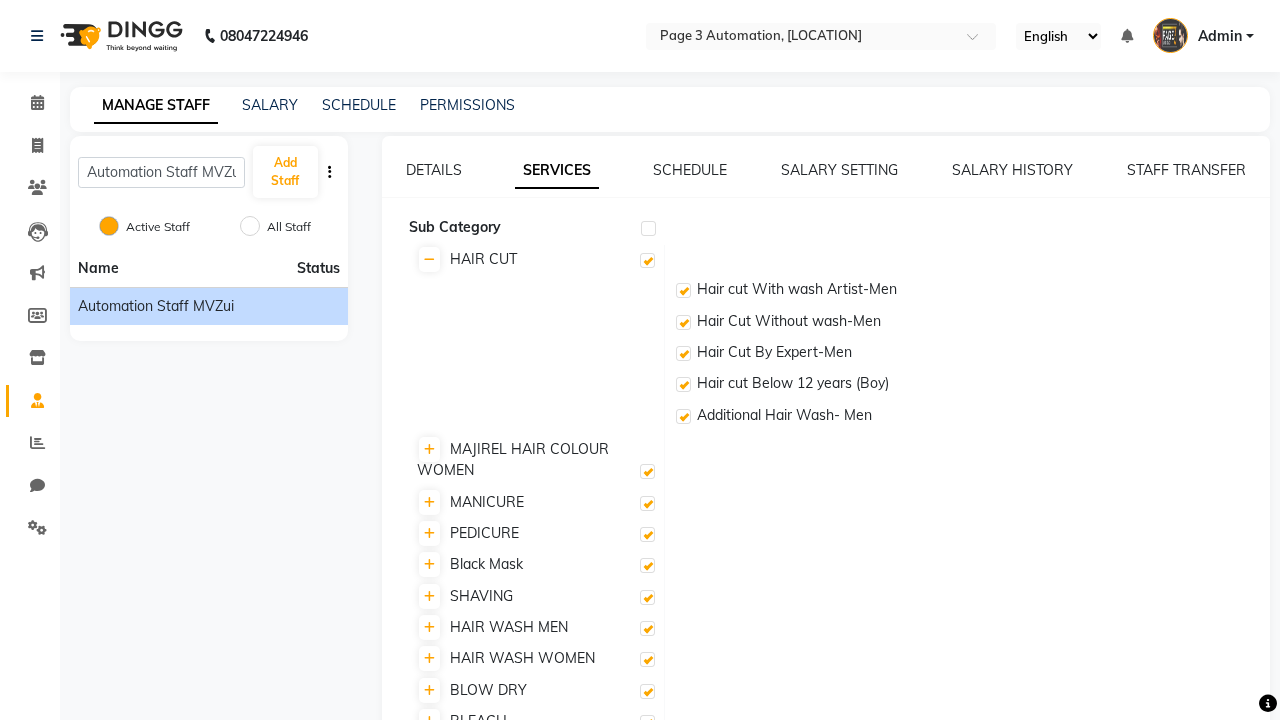 checkbox on "true" 